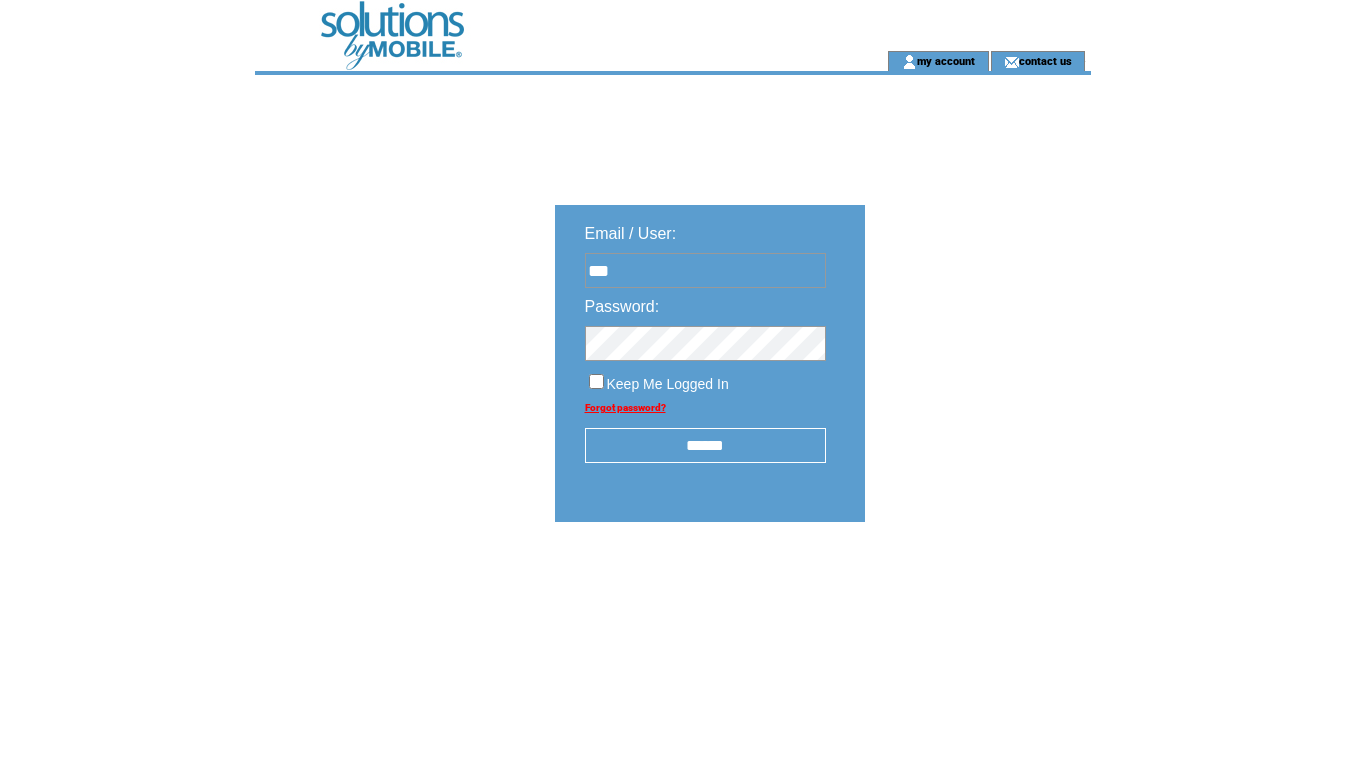 scroll, scrollTop: 0, scrollLeft: 0, axis: both 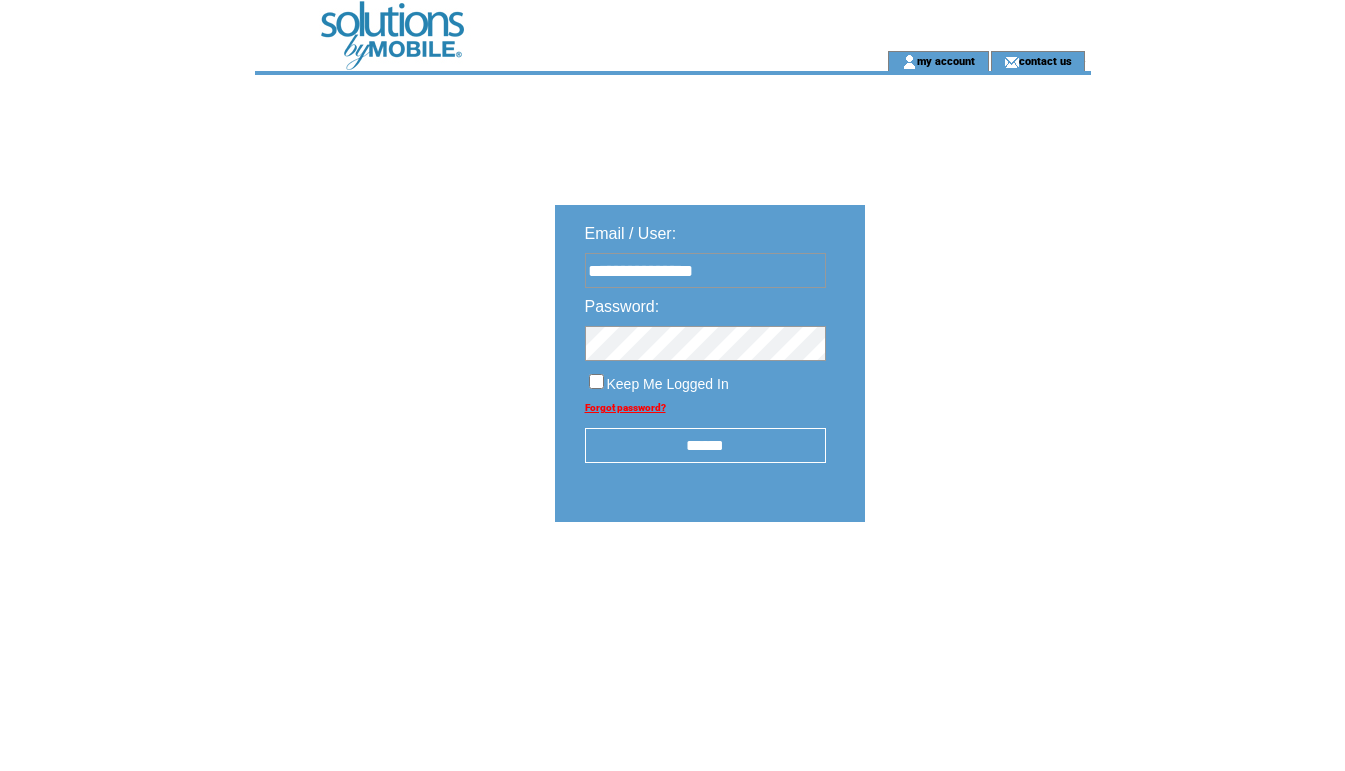 click on "******" at bounding box center [705, 445] 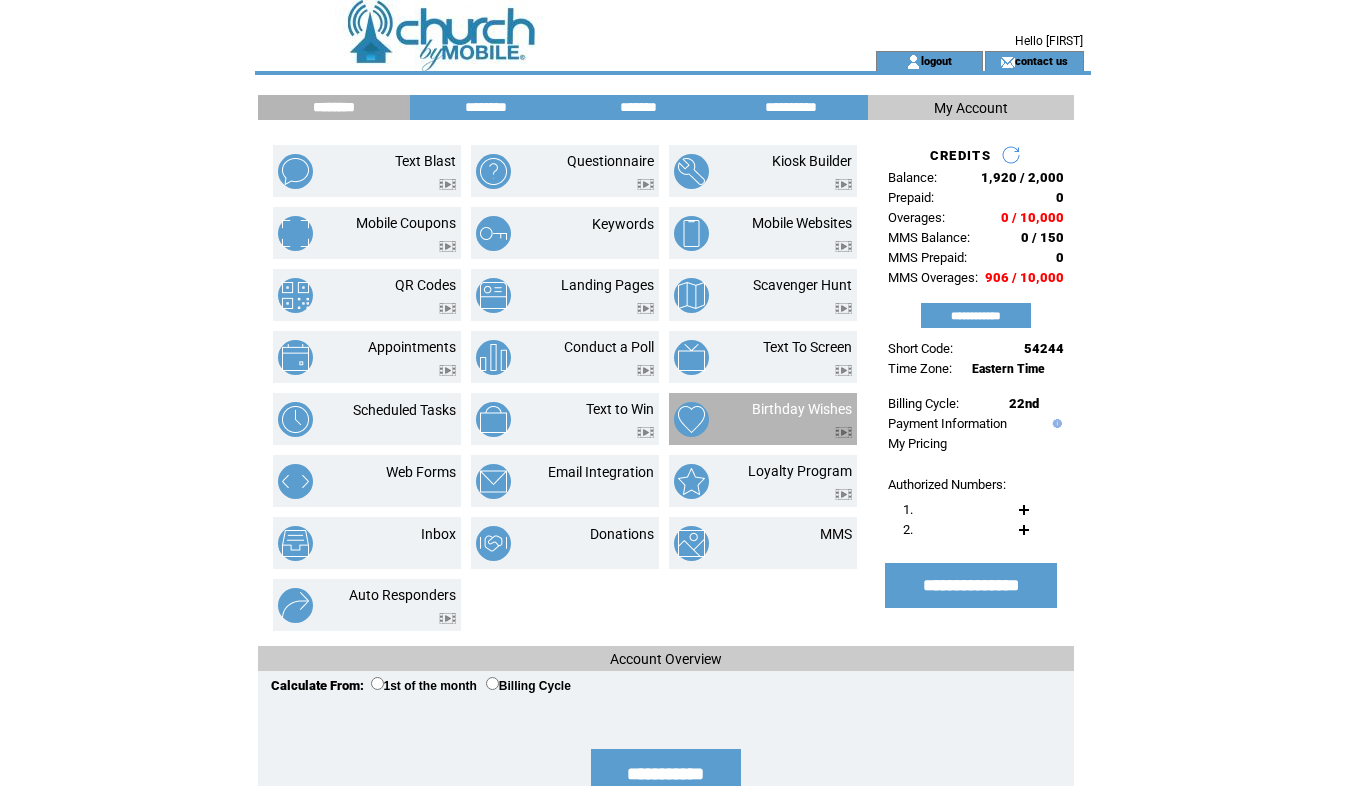 scroll, scrollTop: 0, scrollLeft: 0, axis: both 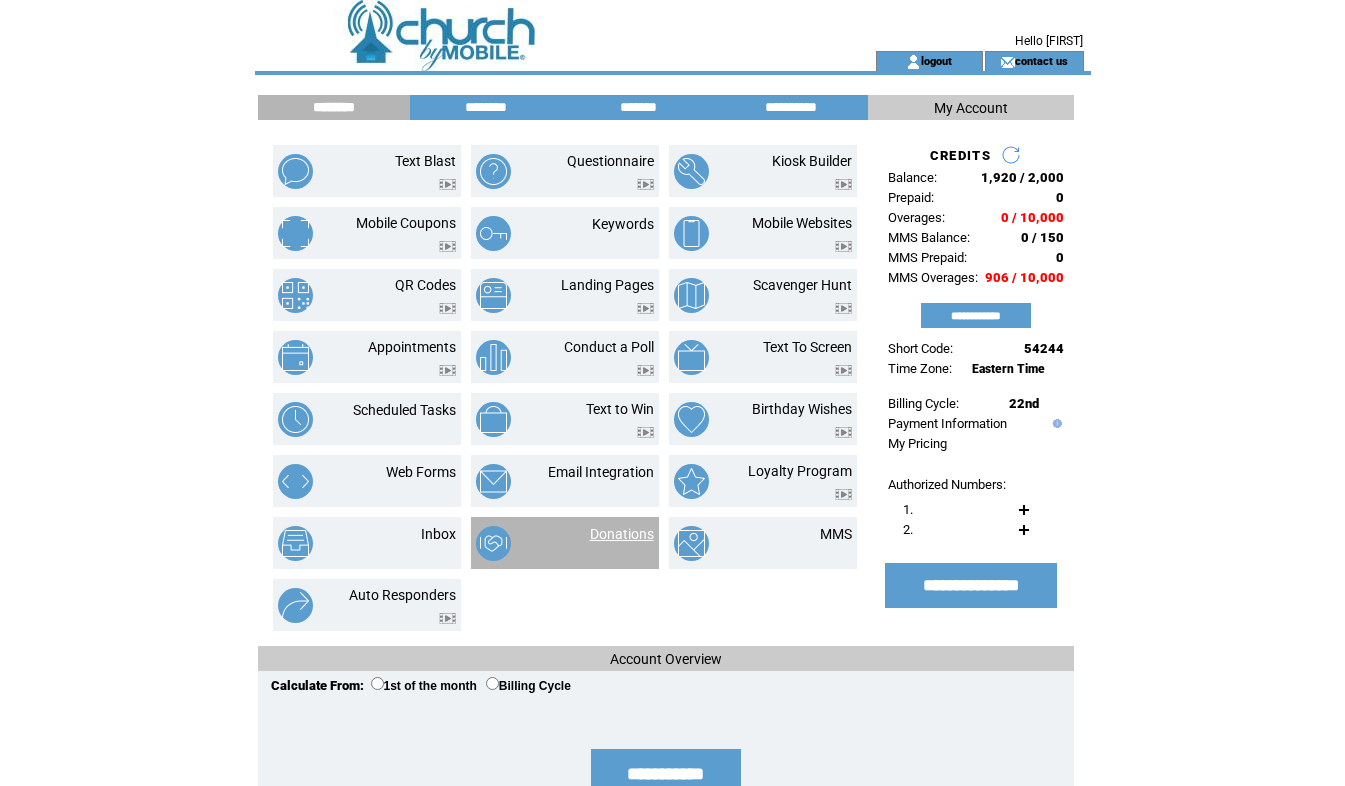 click on "Donations" at bounding box center [622, 534] 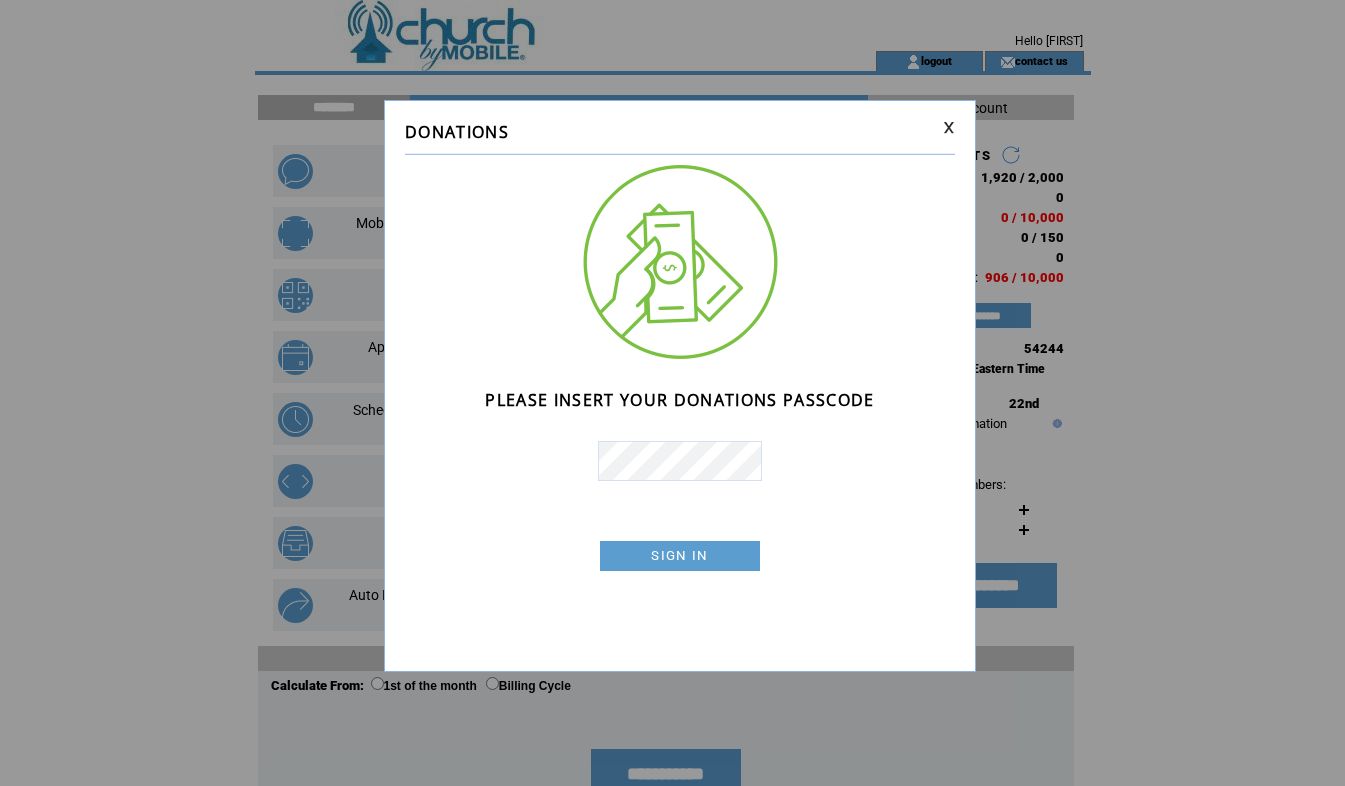 scroll, scrollTop: 0, scrollLeft: 0, axis: both 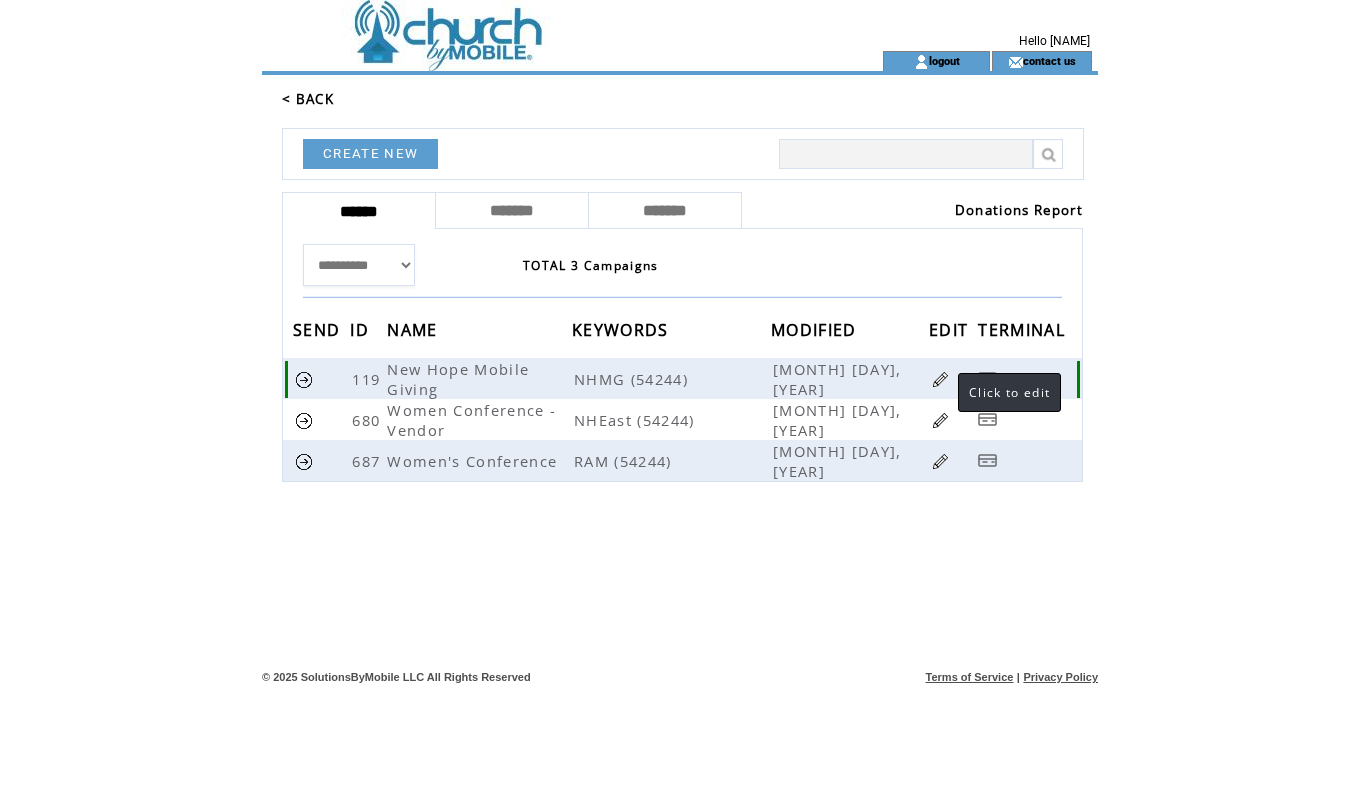 click at bounding box center [940, 379] 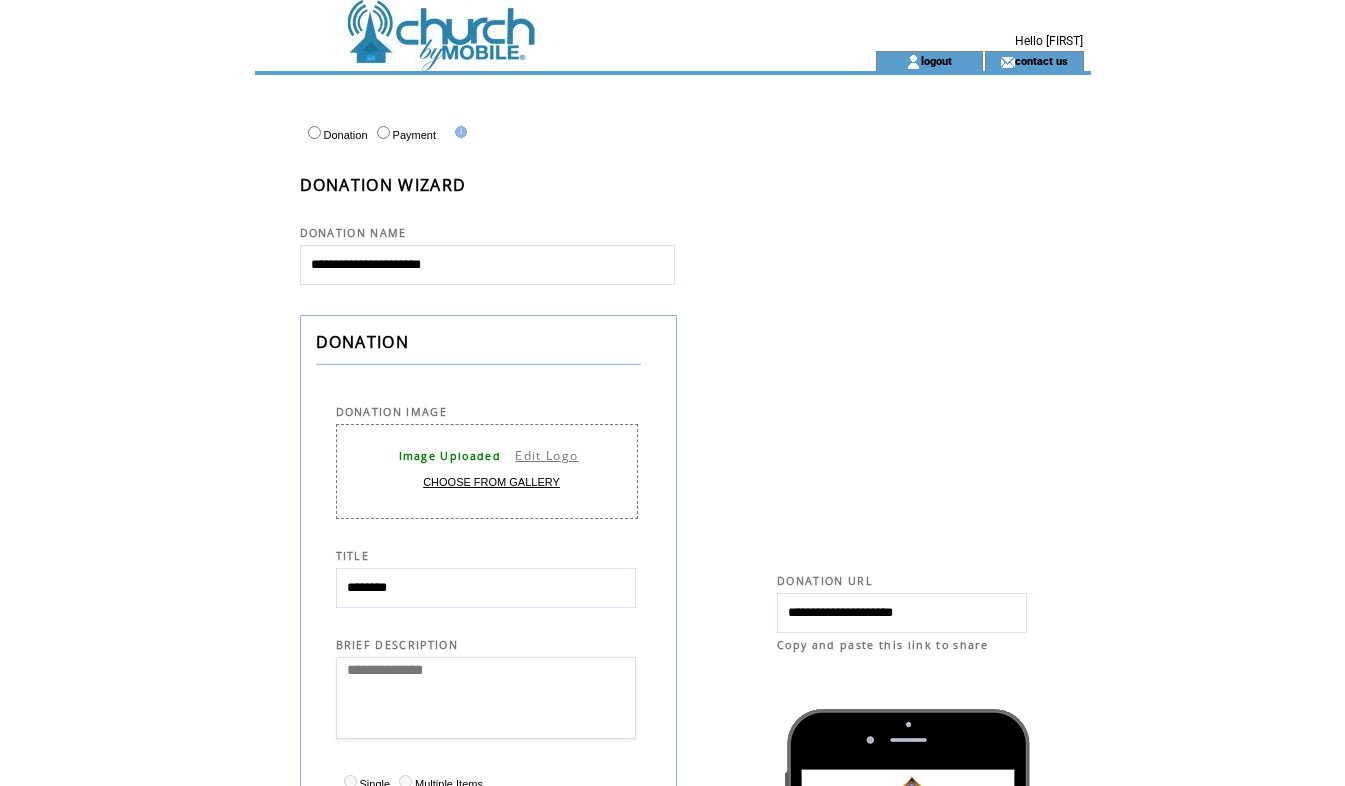 select 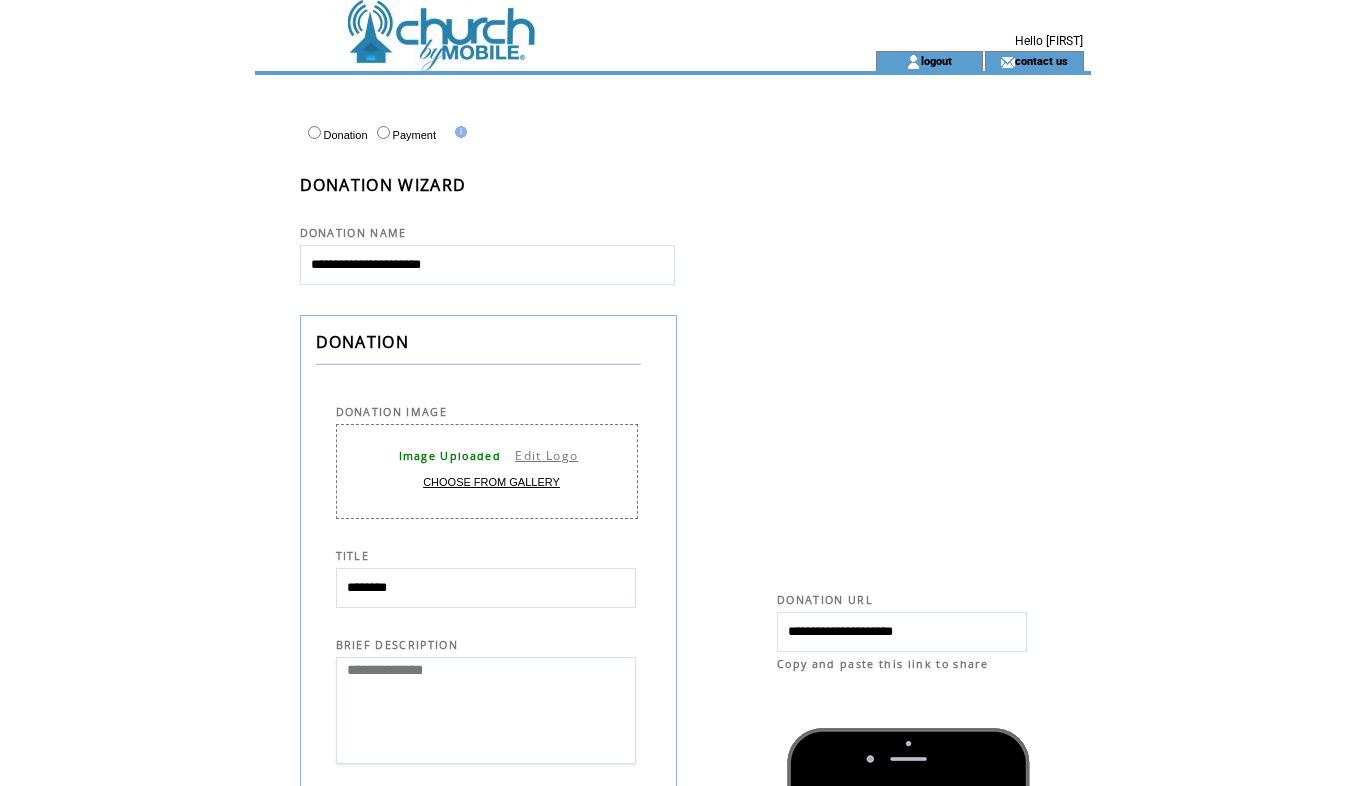 scroll, scrollTop: 0, scrollLeft: 0, axis: both 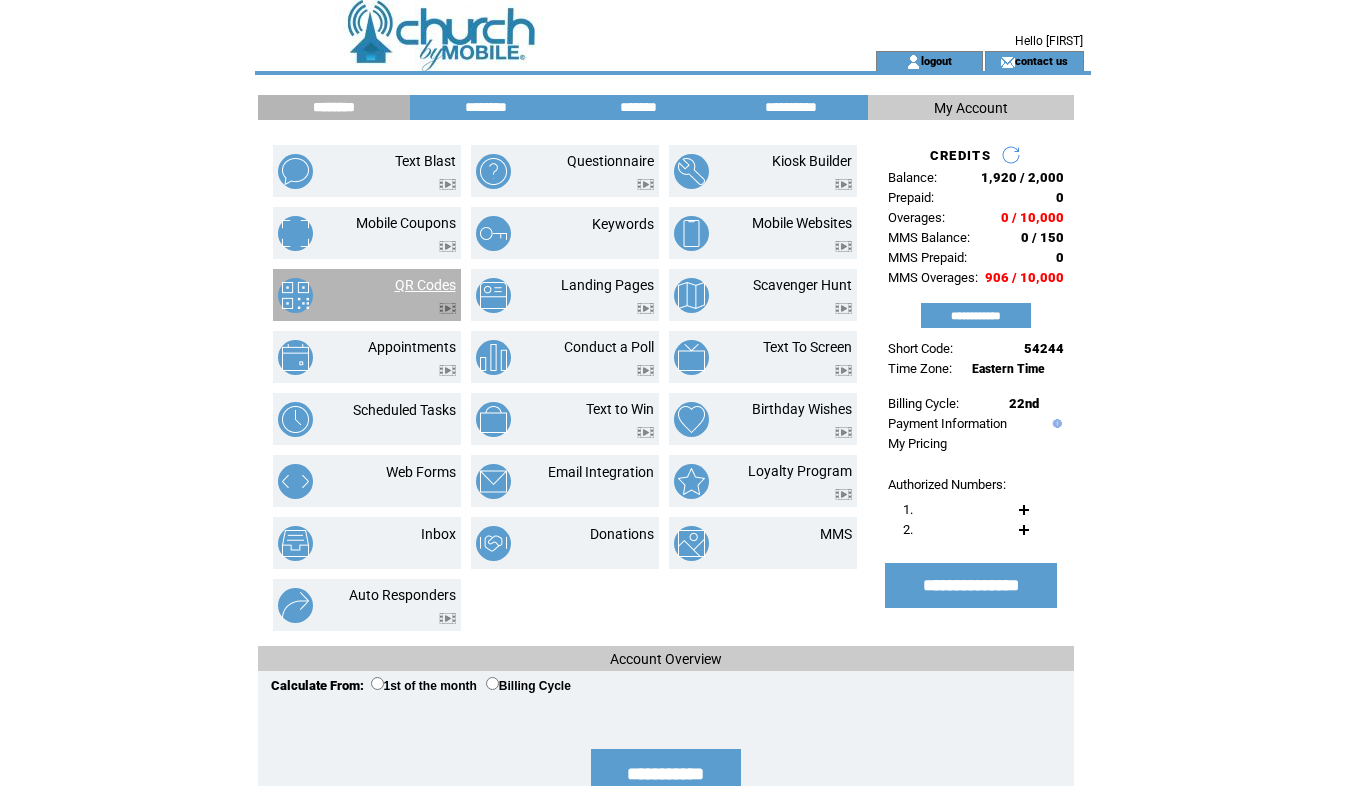click on "QR Codes" at bounding box center (425, 285) 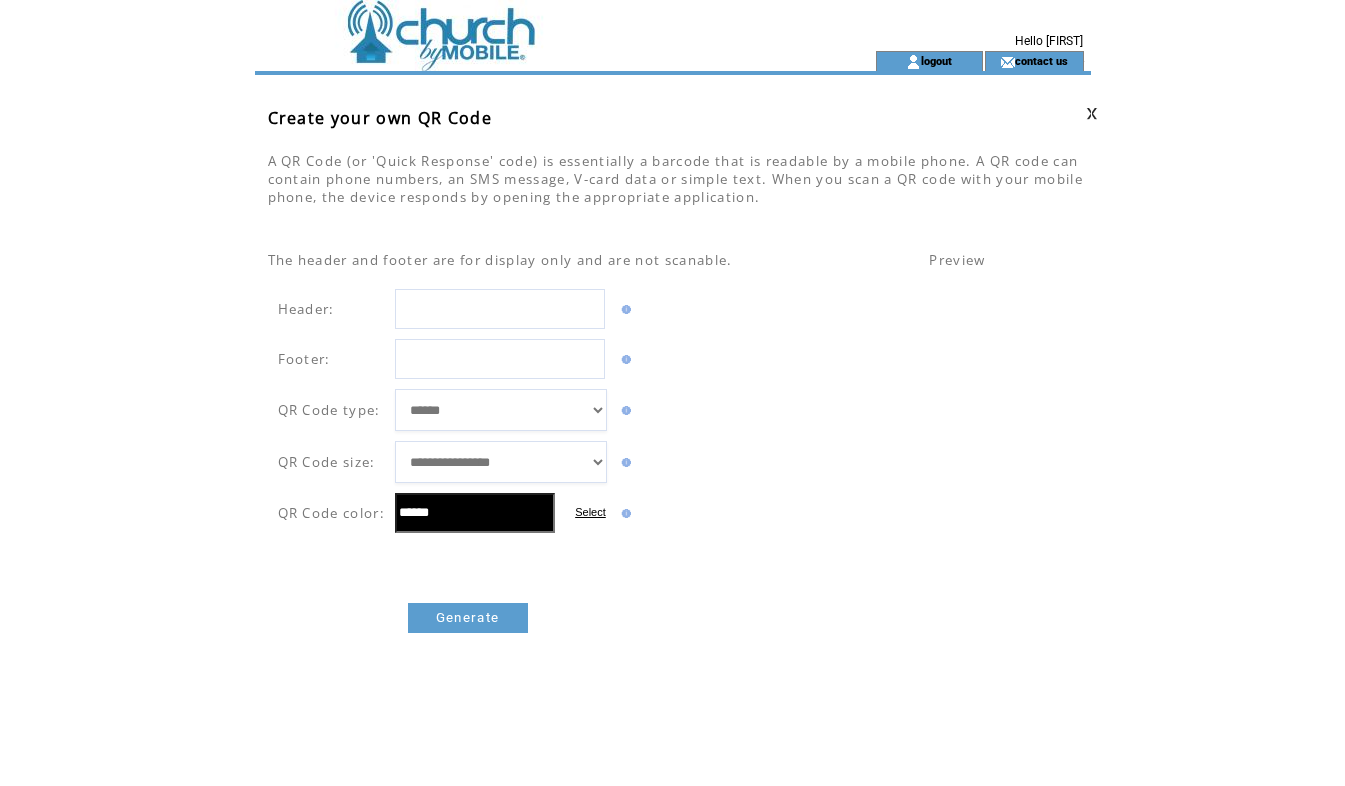 scroll, scrollTop: 0, scrollLeft: 0, axis: both 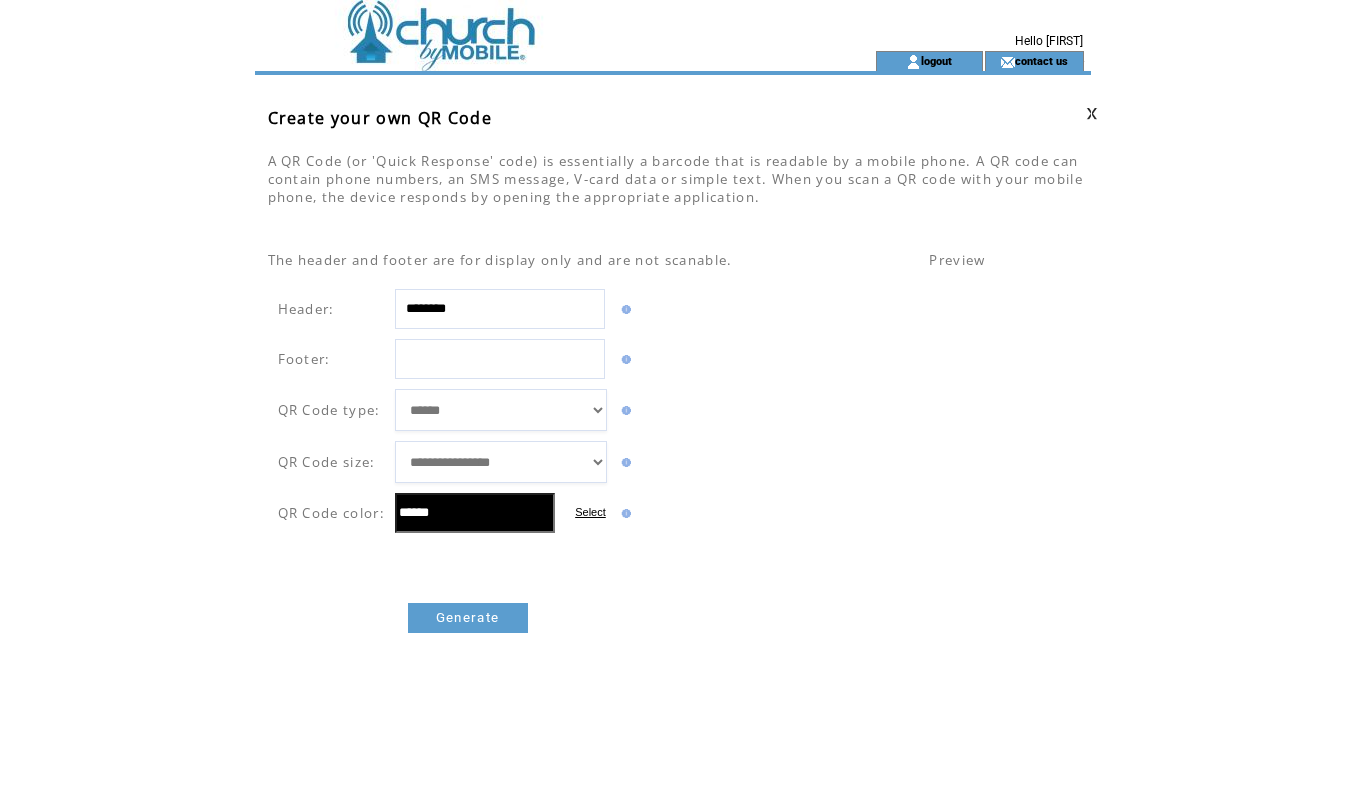 type on "********" 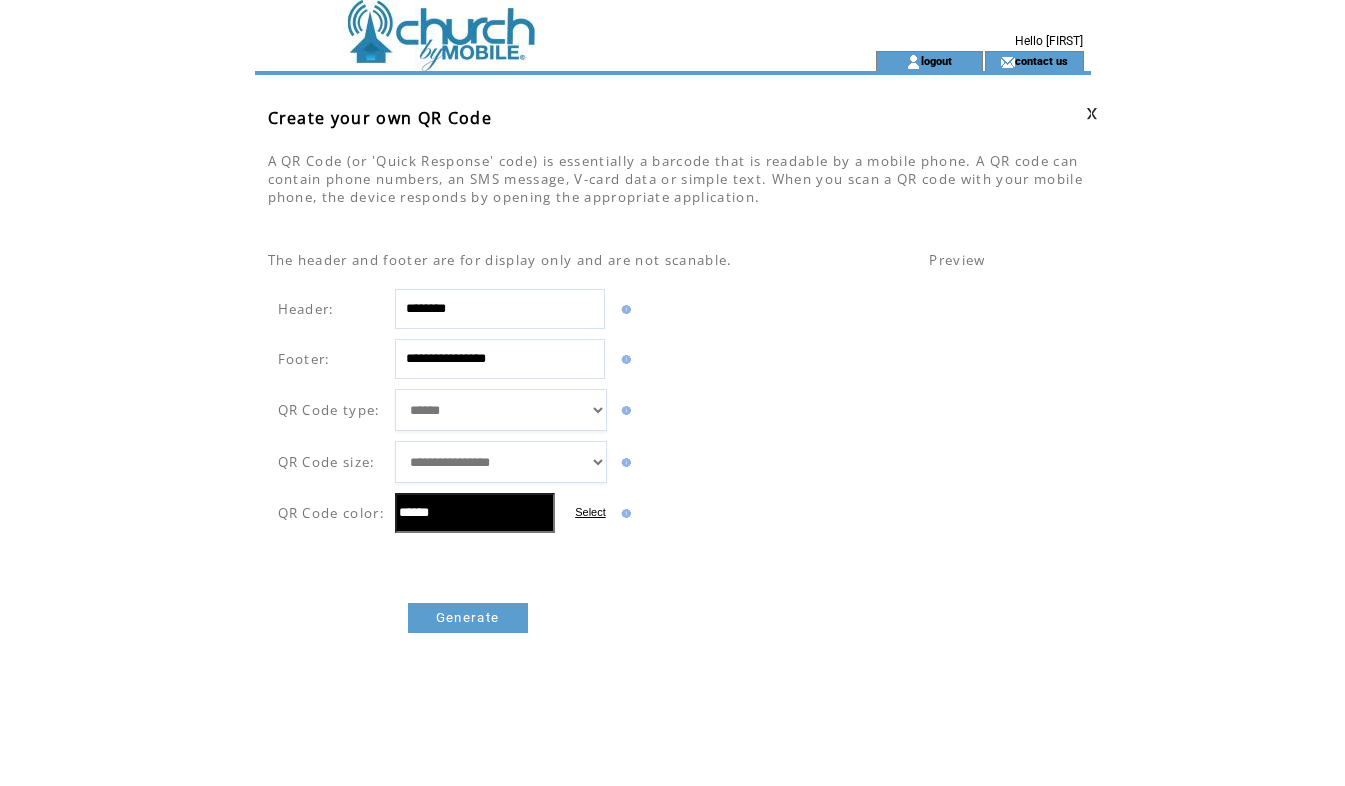 type on "**********" 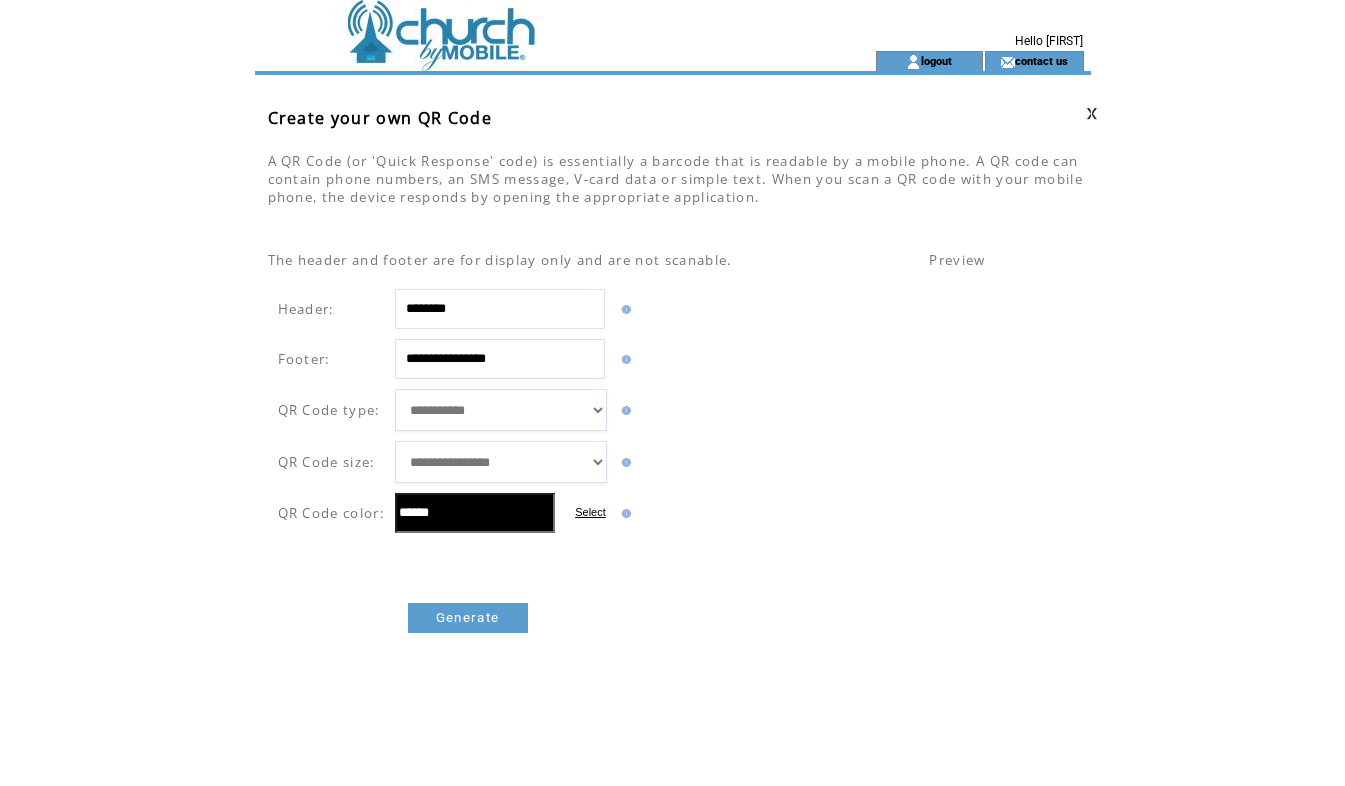 click on "**********" at bounding box center (501, 410) 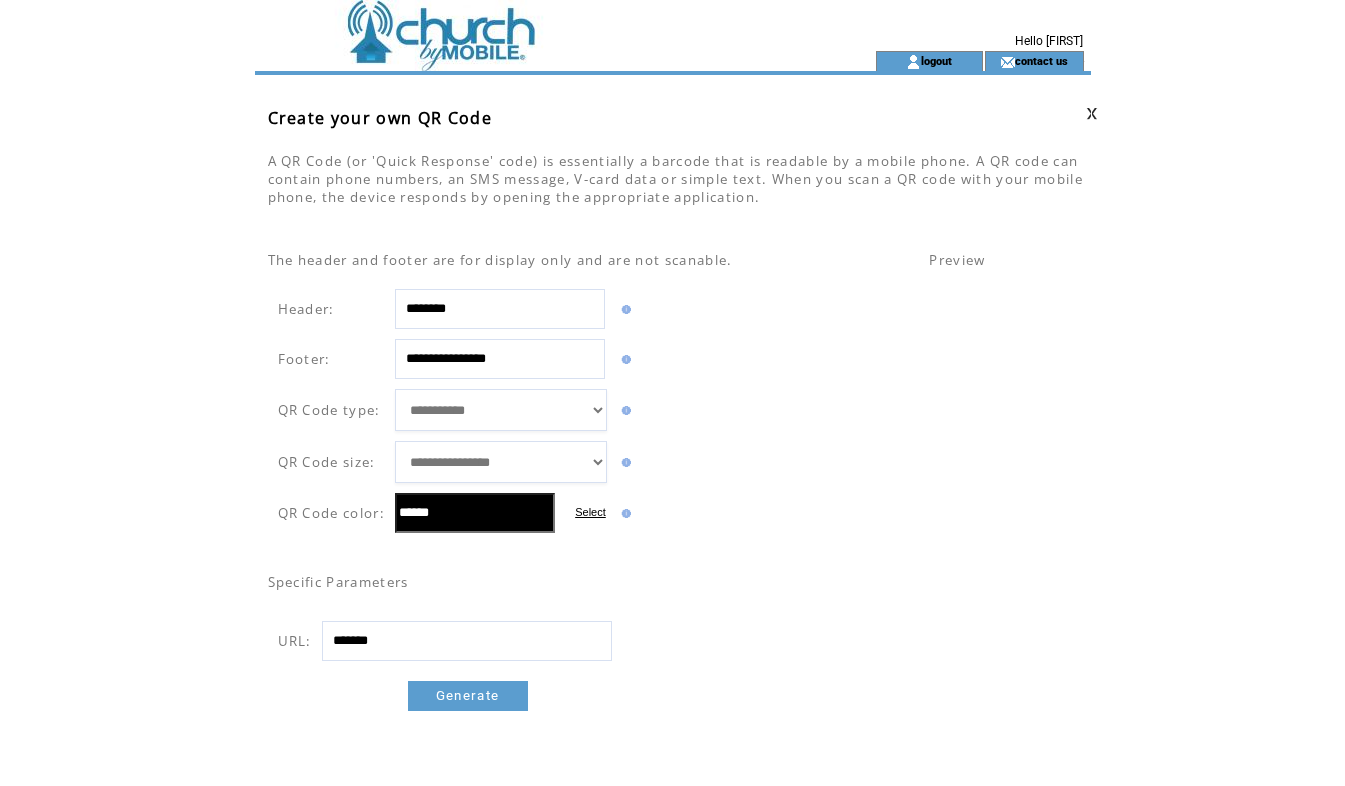 click on "*******" at bounding box center (467, 641) 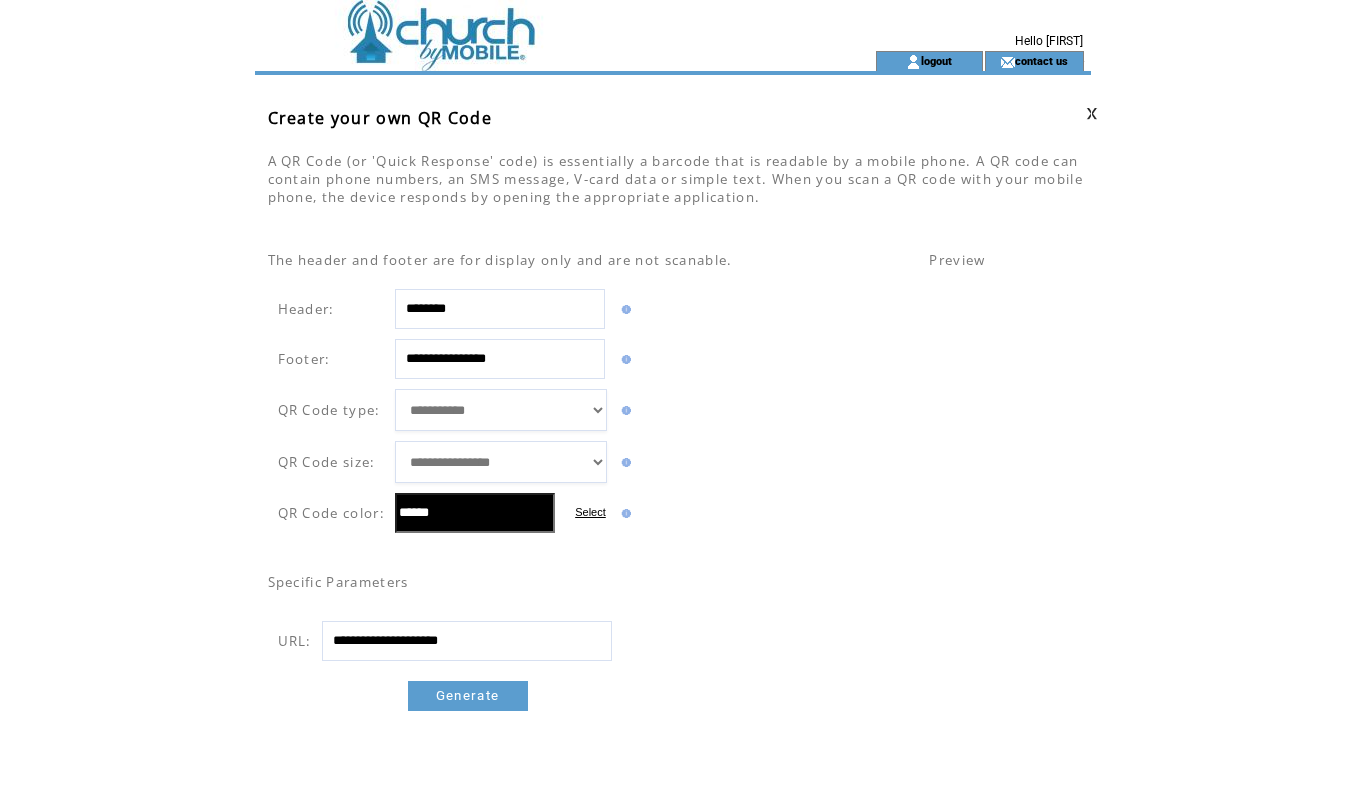 type on "**********" 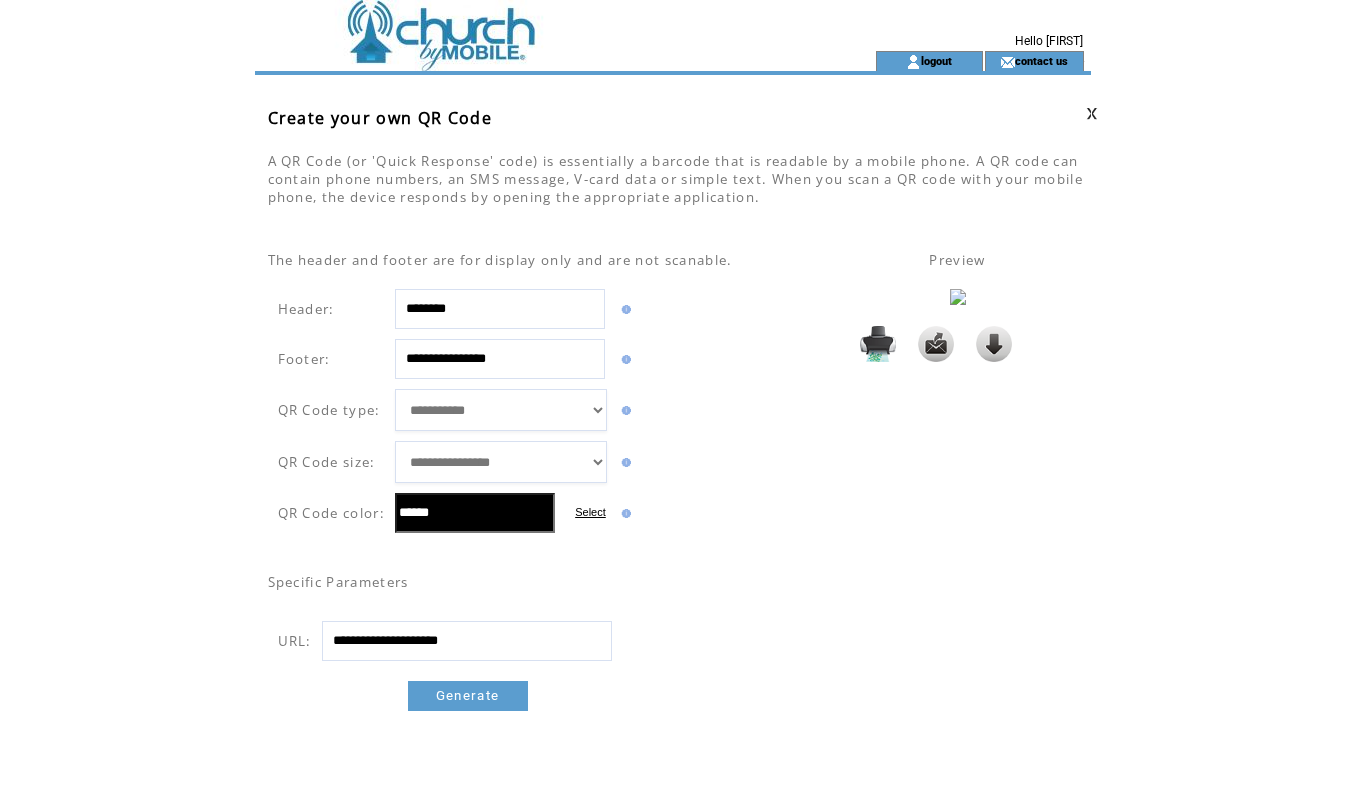 scroll, scrollTop: 0, scrollLeft: 0, axis: both 